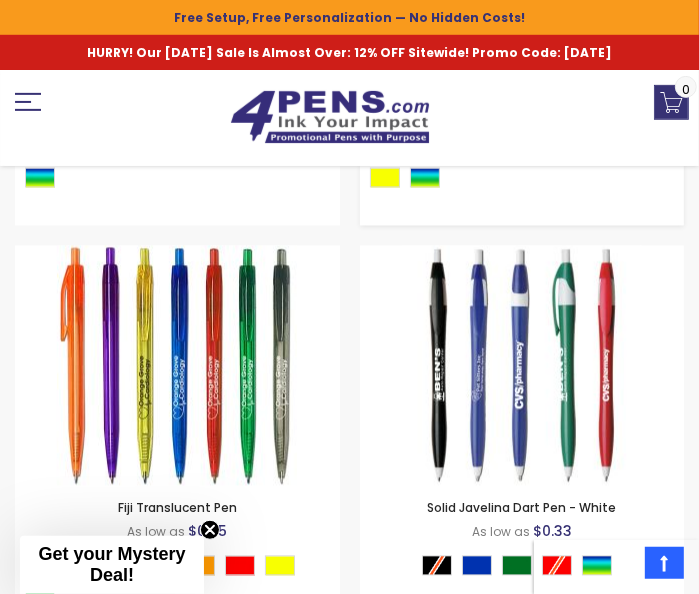 scroll, scrollTop: 1814, scrollLeft: 0, axis: vertical 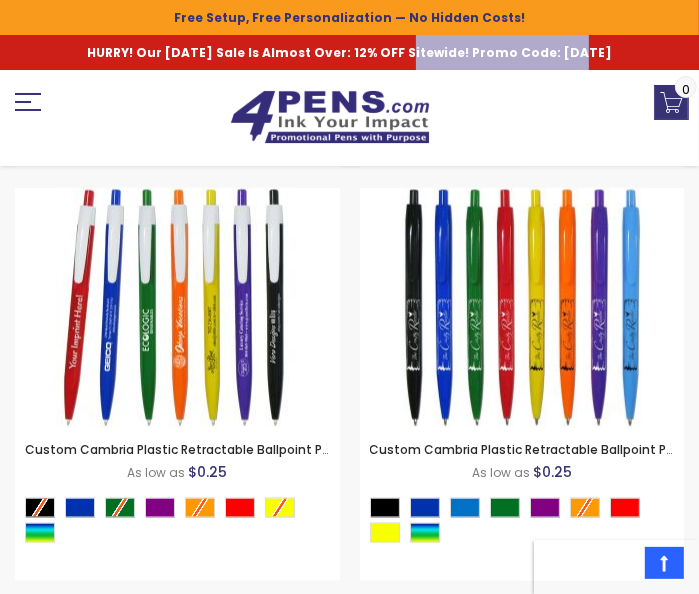 drag, startPoint x: 546, startPoint y: 56, endPoint x: 388, endPoint y: 58, distance: 158.01266 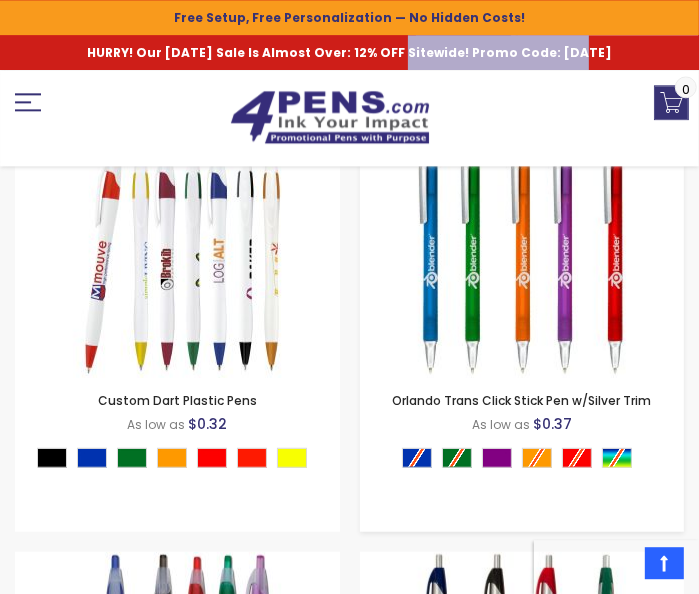 scroll, scrollTop: 3974, scrollLeft: 0, axis: vertical 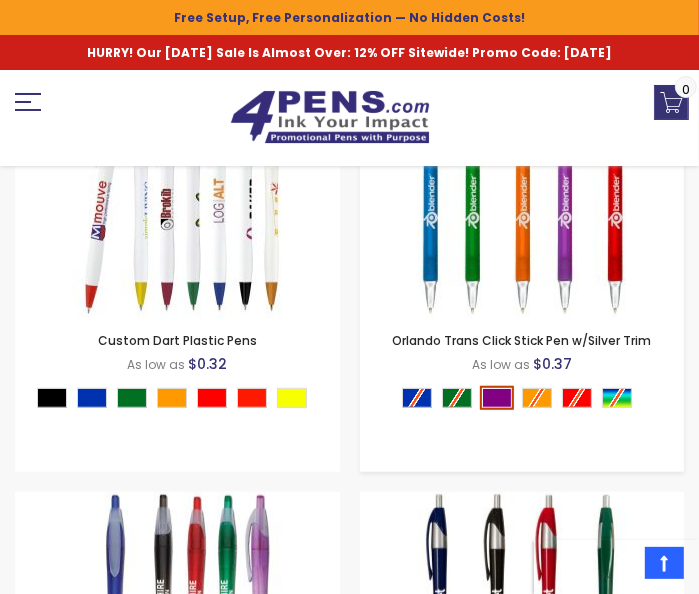 click at bounding box center [497, 398] 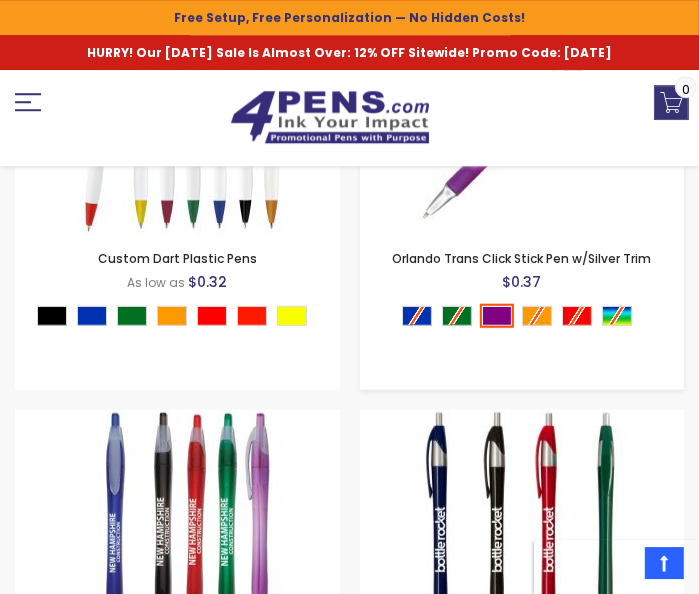 scroll, scrollTop: 4060, scrollLeft: 0, axis: vertical 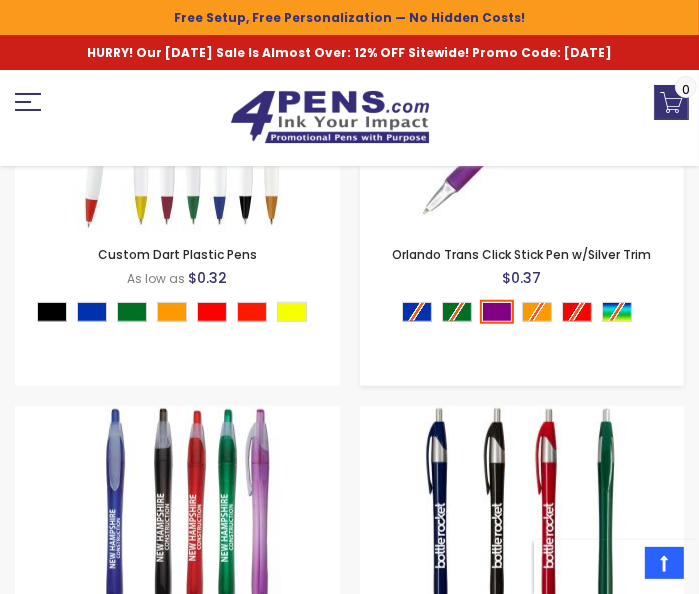 click at bounding box center [522, 112] 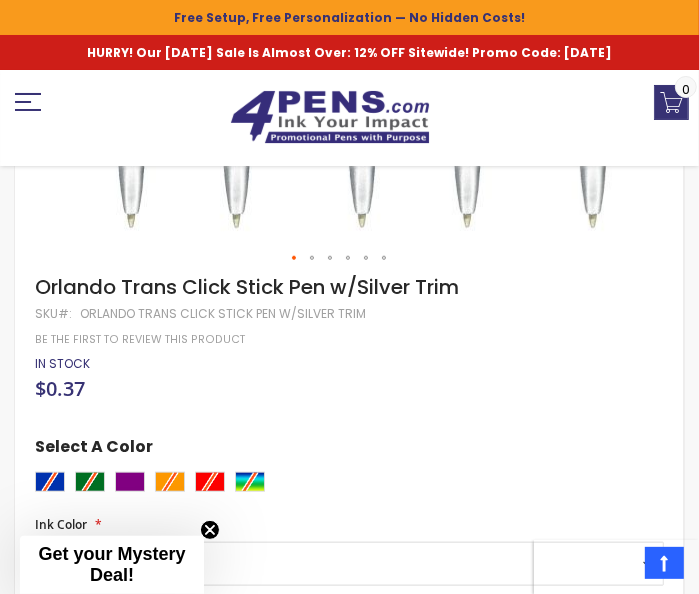 scroll, scrollTop: 950, scrollLeft: 0, axis: vertical 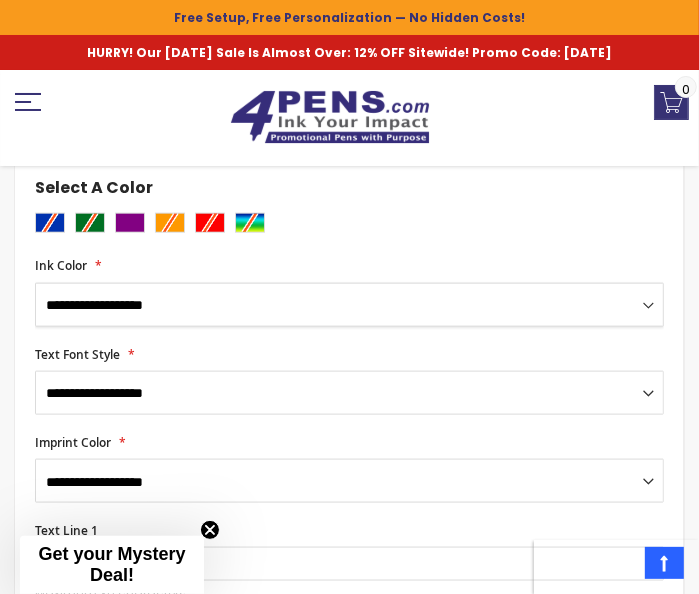click on "**********" at bounding box center [349, 305] 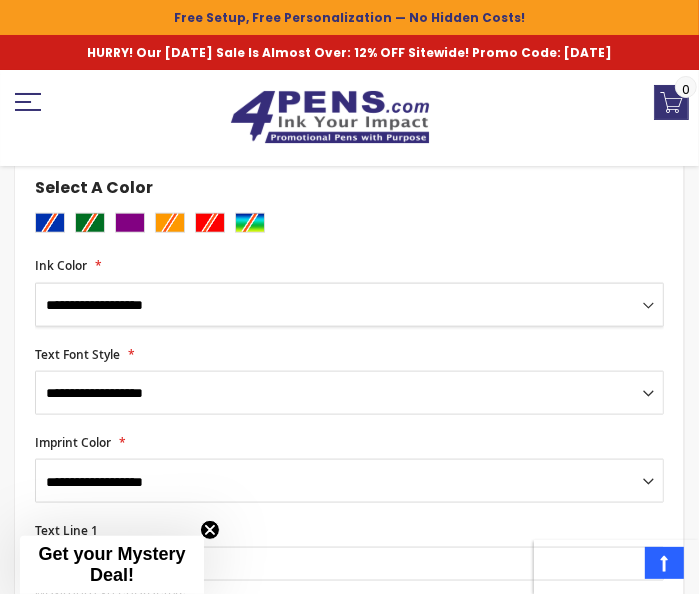 select on "****" 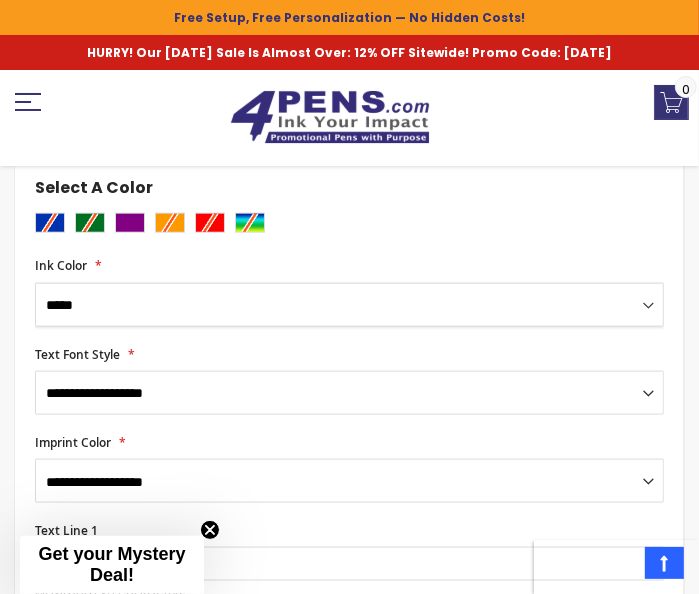 click on "*****" at bounding box center [0, 0] 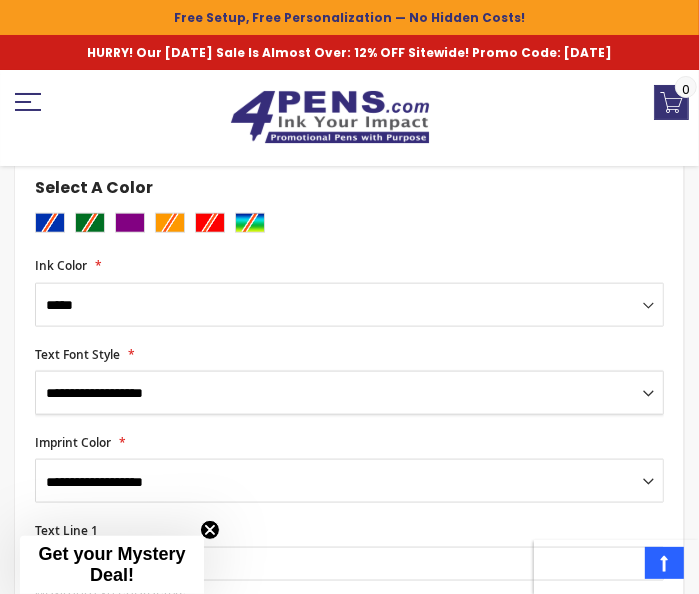 click on "**********" at bounding box center (349, 393) 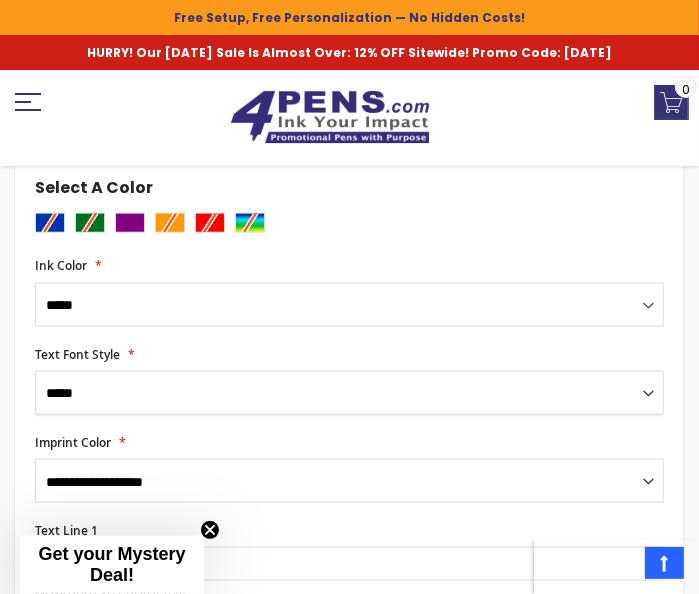 click on "**********" at bounding box center (0, 0) 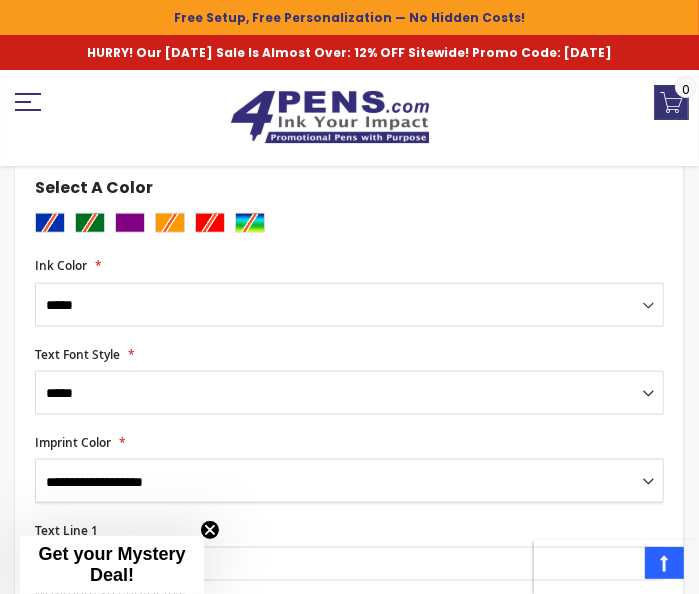 click on "**********" at bounding box center [349, 481] 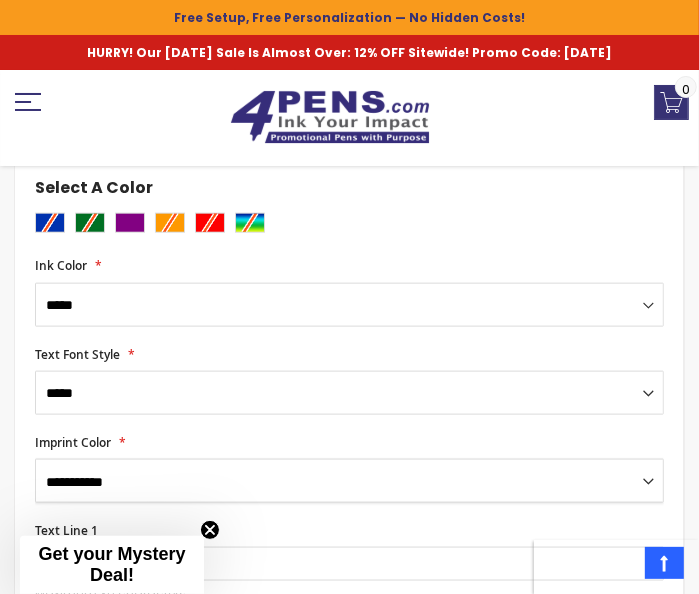 click on "******" at bounding box center (0, 0) 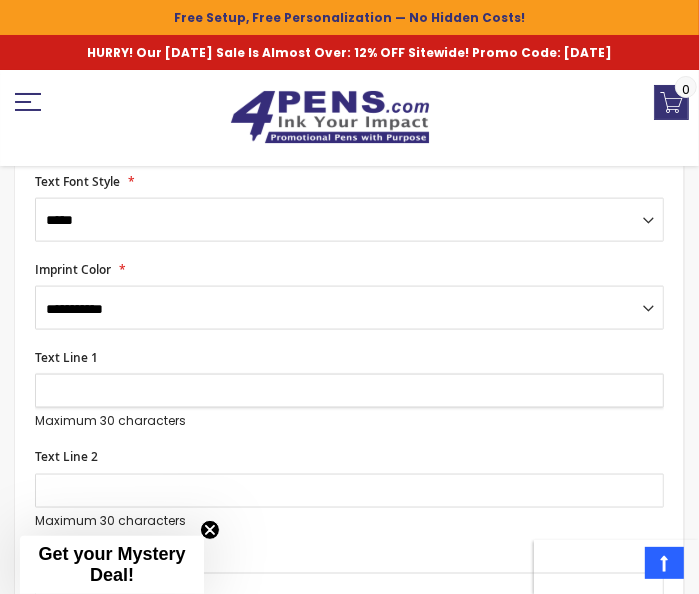 drag, startPoint x: 111, startPoint y: 385, endPoint x: 262, endPoint y: 417, distance: 154.35349 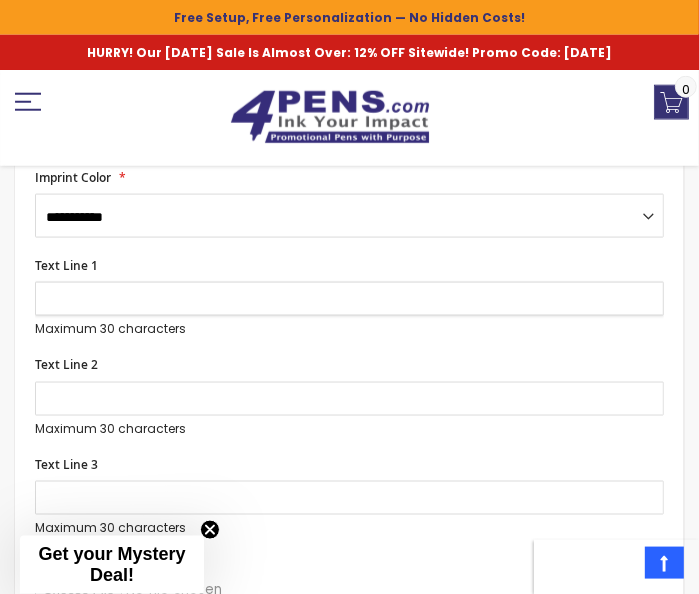 scroll, scrollTop: 1296, scrollLeft: 0, axis: vertical 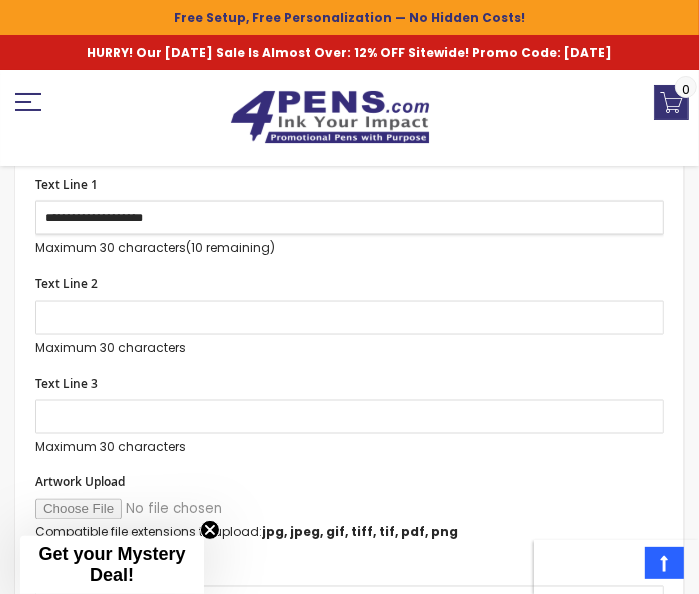 type on "**********" 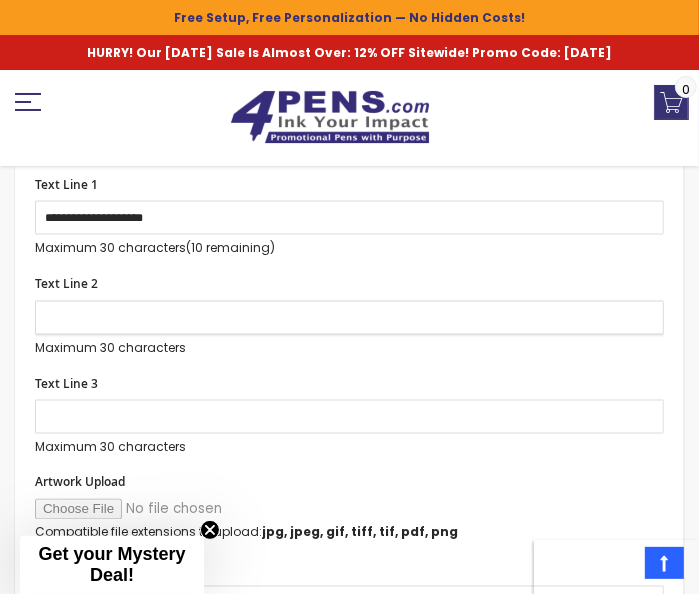 click on "Text Line 2" at bounding box center (349, 318) 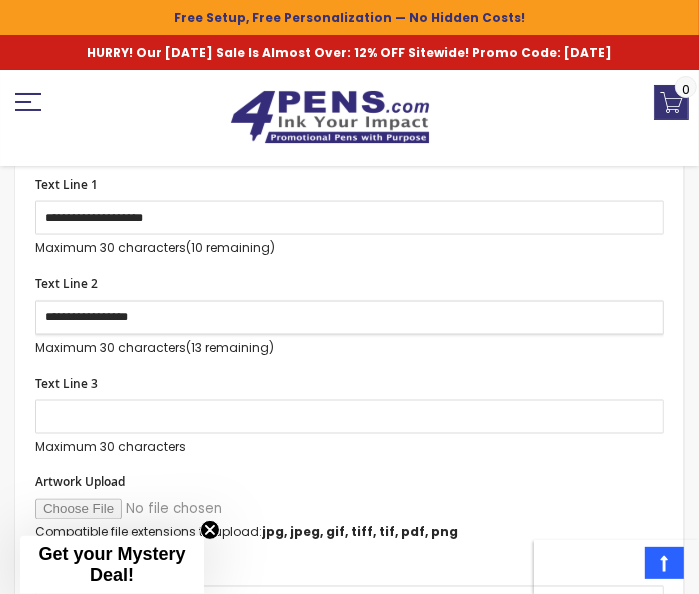type on "**********" 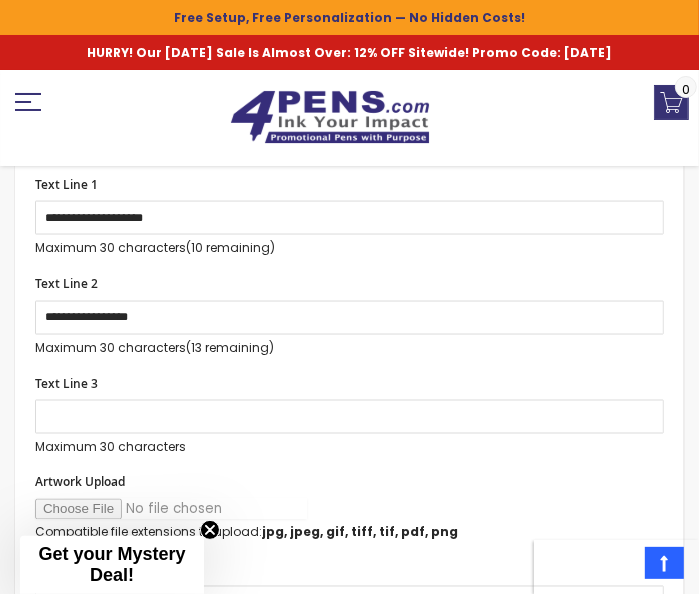 click on "Artwork Upload" at bounding box center [171, 509] 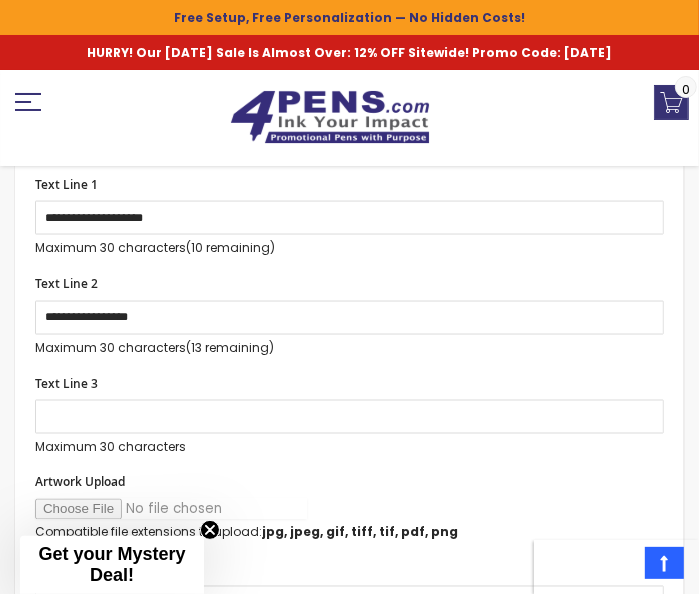 type on "**********" 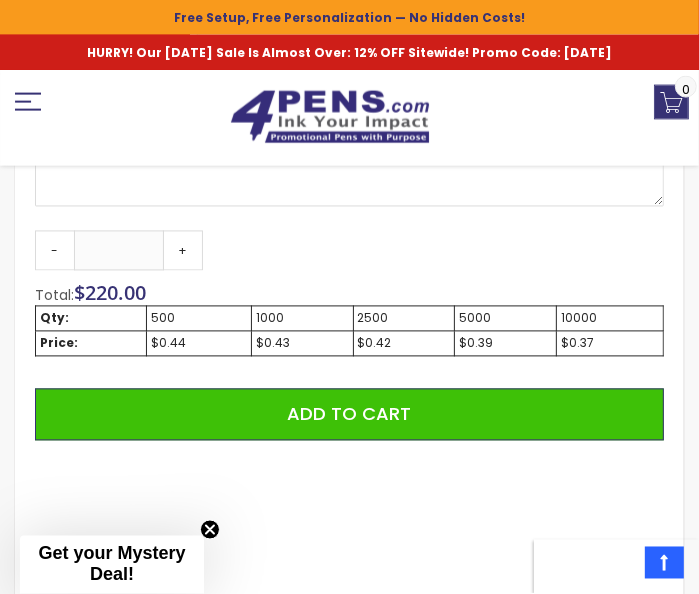 scroll, scrollTop: 1814, scrollLeft: 0, axis: vertical 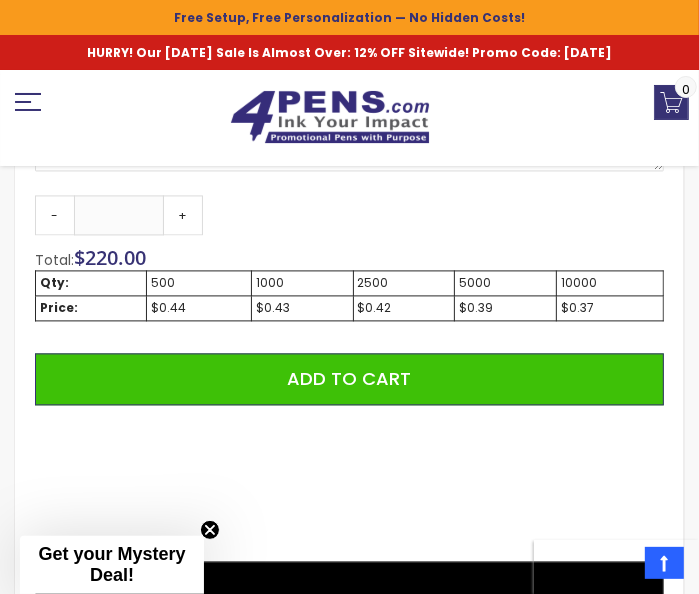 click on "1000" at bounding box center (302, 283) 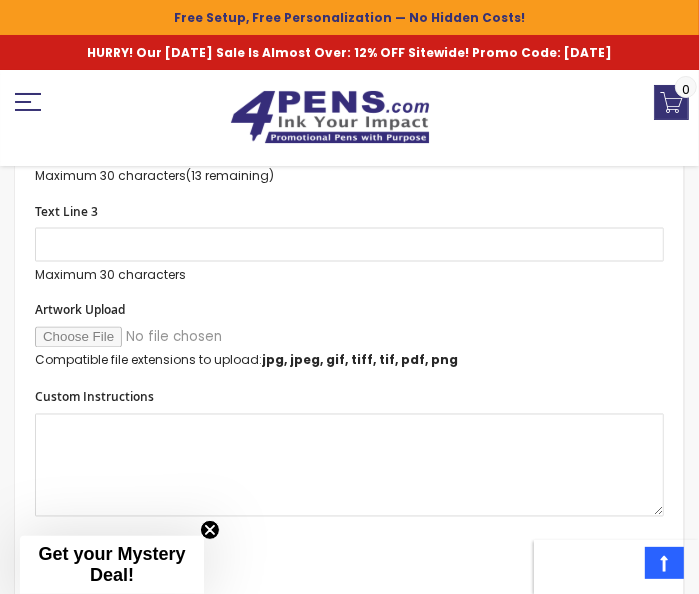 scroll, scrollTop: 1641, scrollLeft: 0, axis: vertical 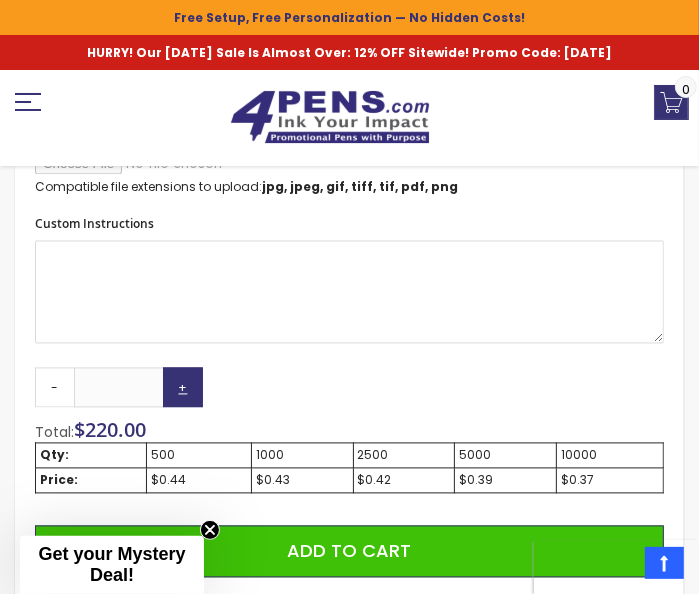 click on "+" at bounding box center (183, 388) 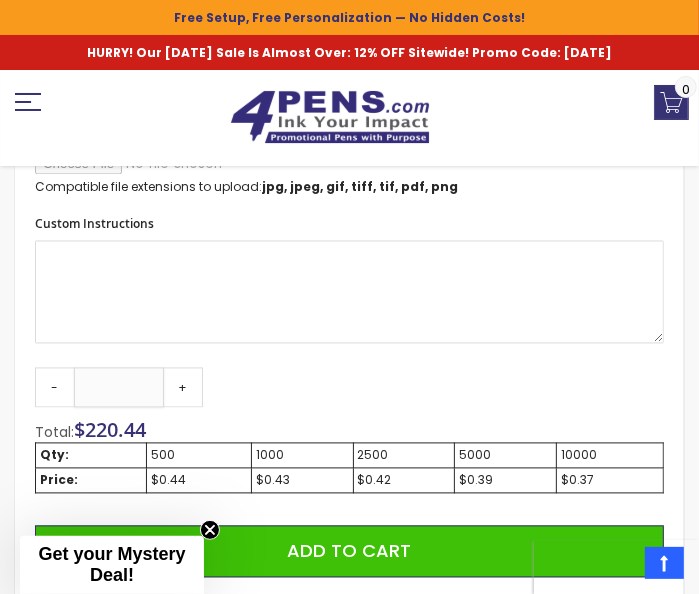 drag, startPoint x: 132, startPoint y: 364, endPoint x: 65, endPoint y: 358, distance: 67.26812 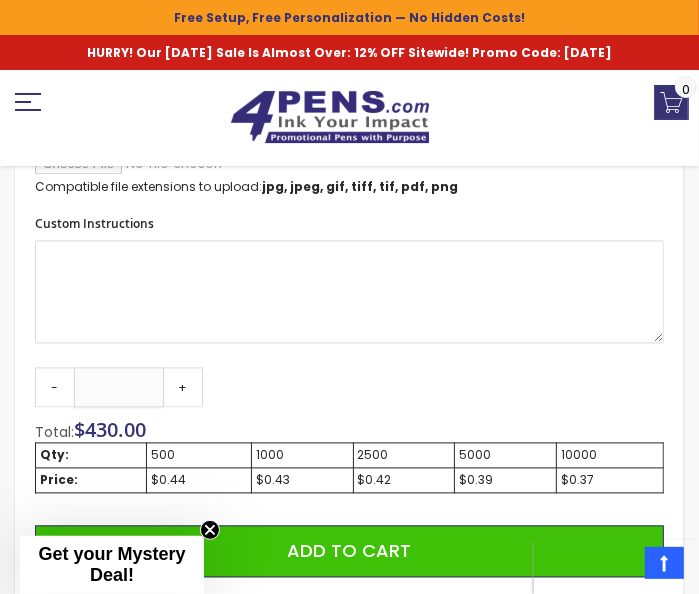 type on "****" 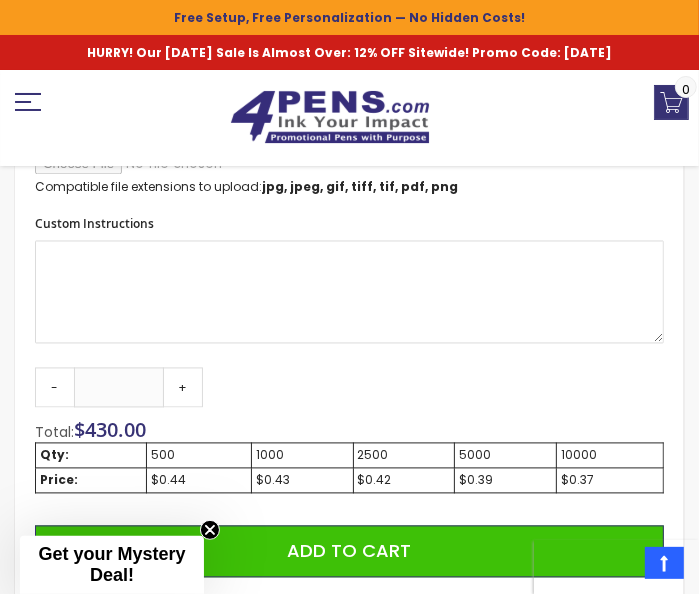 click on "Qty
-
****
+
Total:  $ 430.00
Qty:
500
1000
2500
5000
10000
Price:
$0.44
$0.43
$0.42
$0.39
$0.37
Add to Cart
@import url(//fonts.googleapis.com/css?family=Google+Sans_old:500) ••••••" at bounding box center (349, 574) 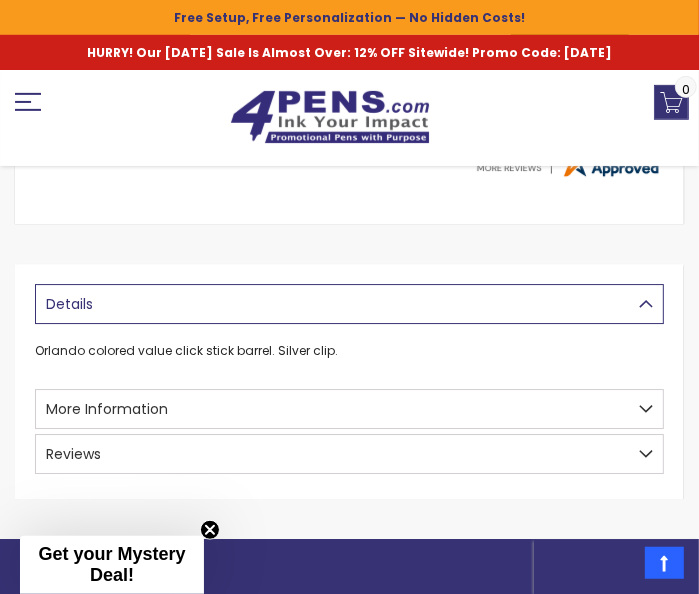 scroll, scrollTop: 2851, scrollLeft: 0, axis: vertical 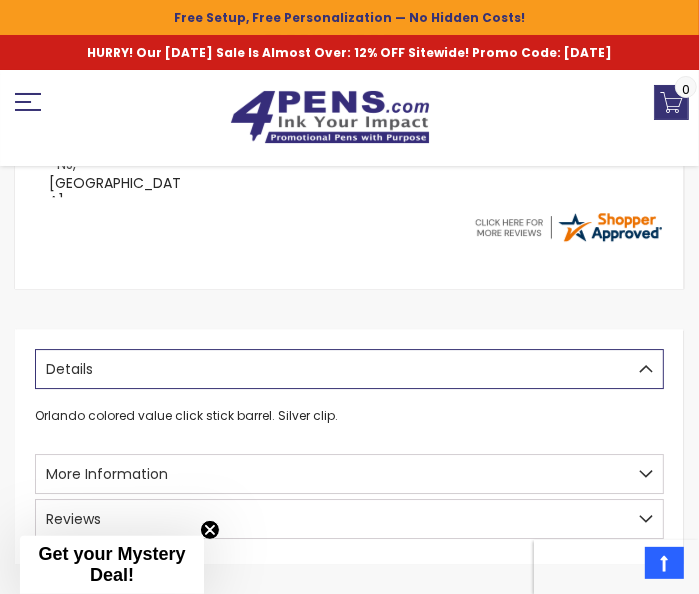 click on "Details" at bounding box center [349, 369] 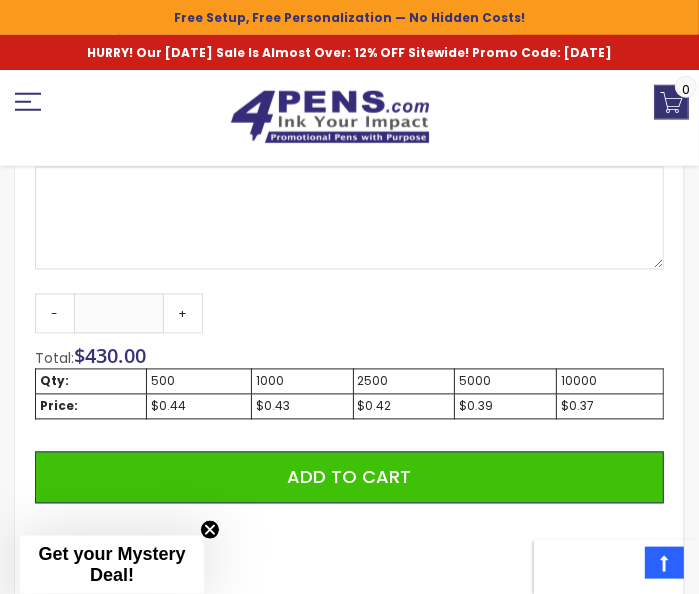 scroll, scrollTop: 1728, scrollLeft: 0, axis: vertical 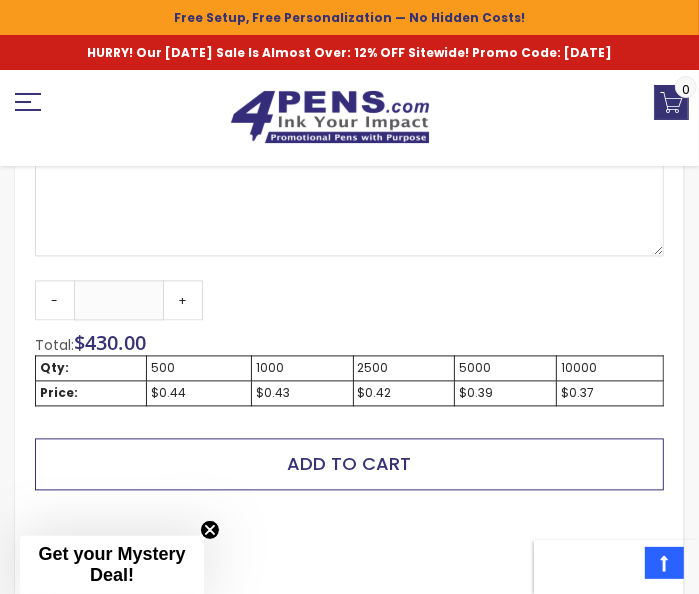 click on "Add to Cart" at bounding box center (349, 465) 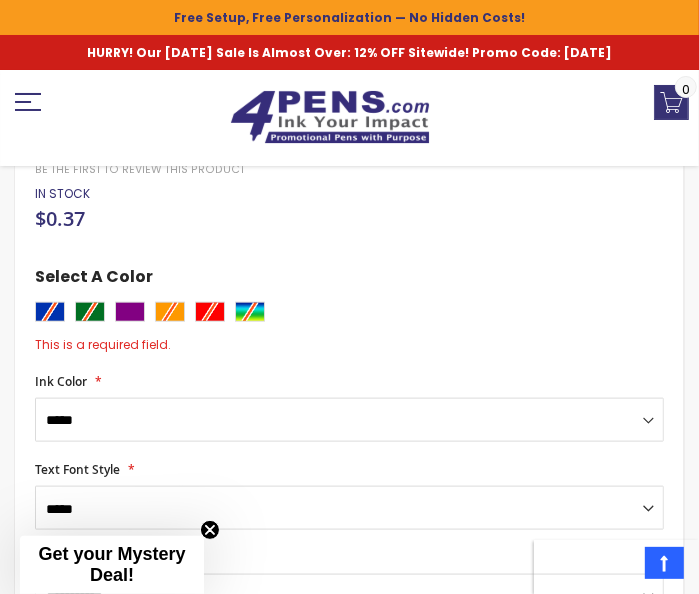 scroll, scrollTop: 828, scrollLeft: 0, axis: vertical 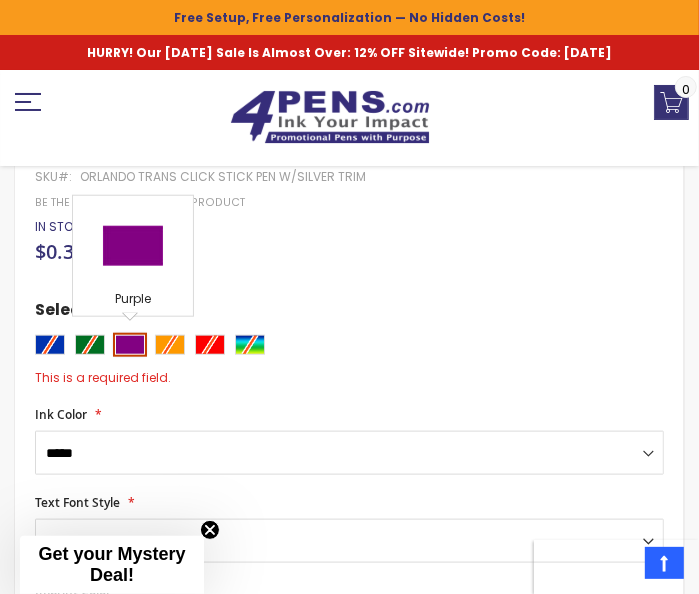 click at bounding box center [130, 345] 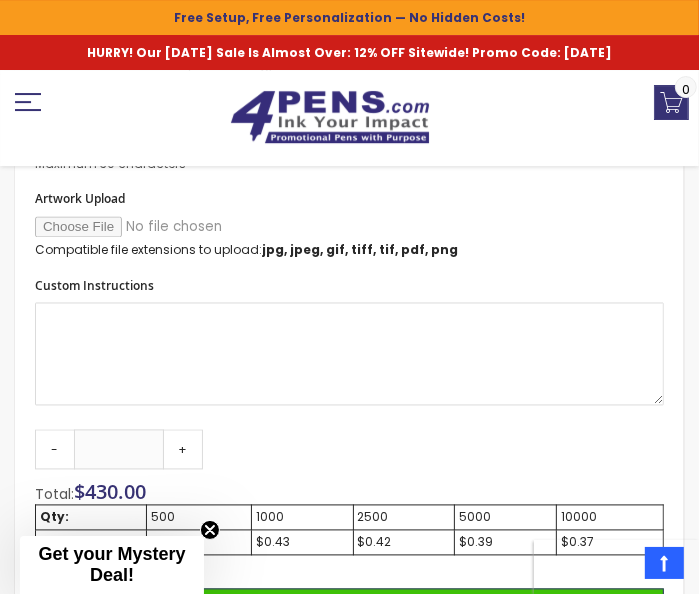 scroll, scrollTop: 1606, scrollLeft: 0, axis: vertical 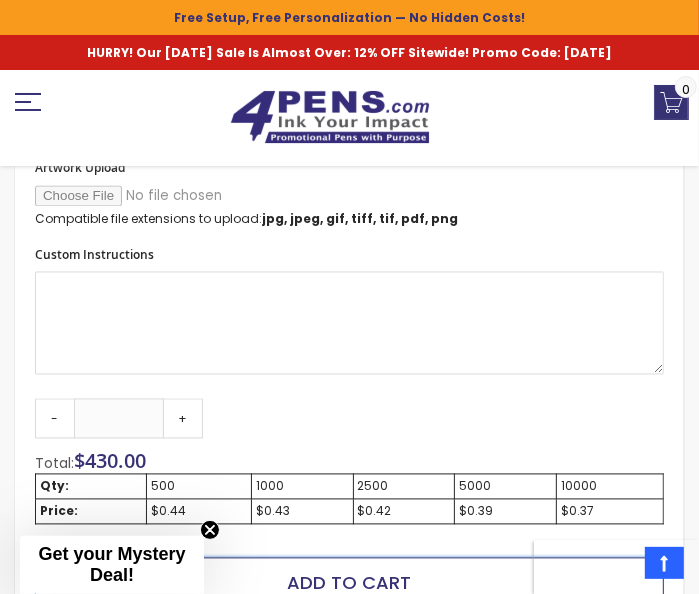 click on "Add to Cart" at bounding box center [350, 583] 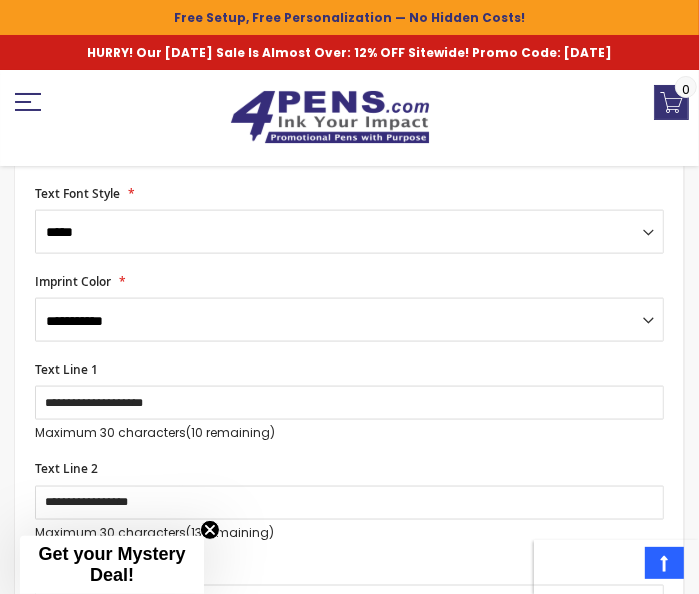 scroll, scrollTop: 1076, scrollLeft: 0, axis: vertical 